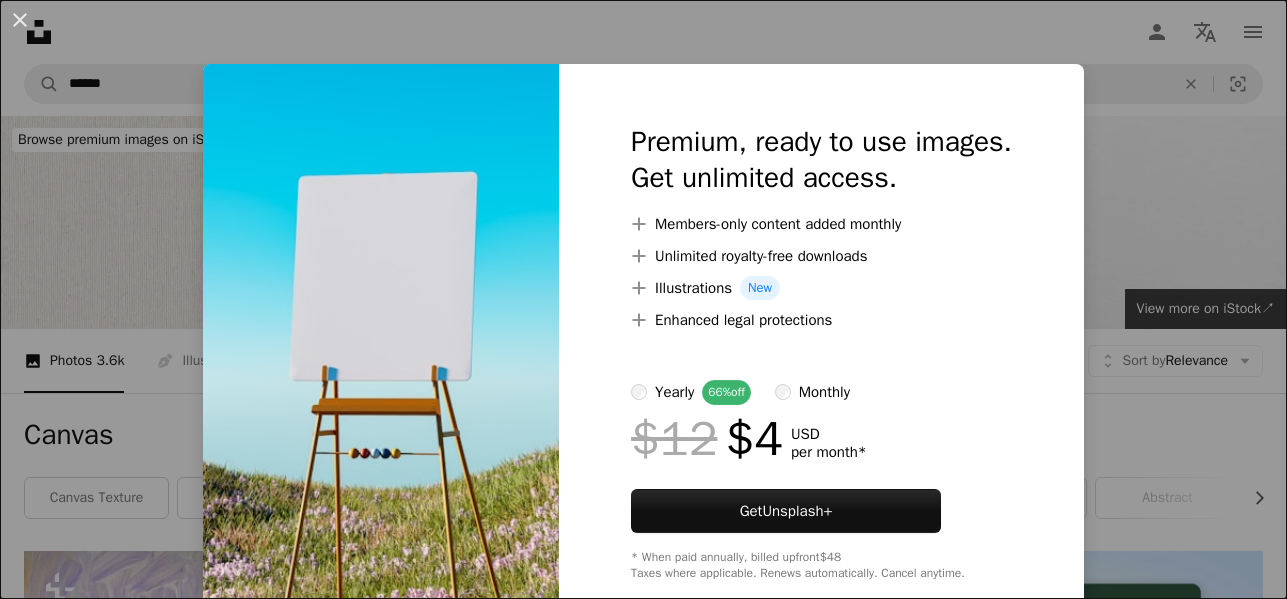scroll, scrollTop: 1836, scrollLeft: 0, axis: vertical 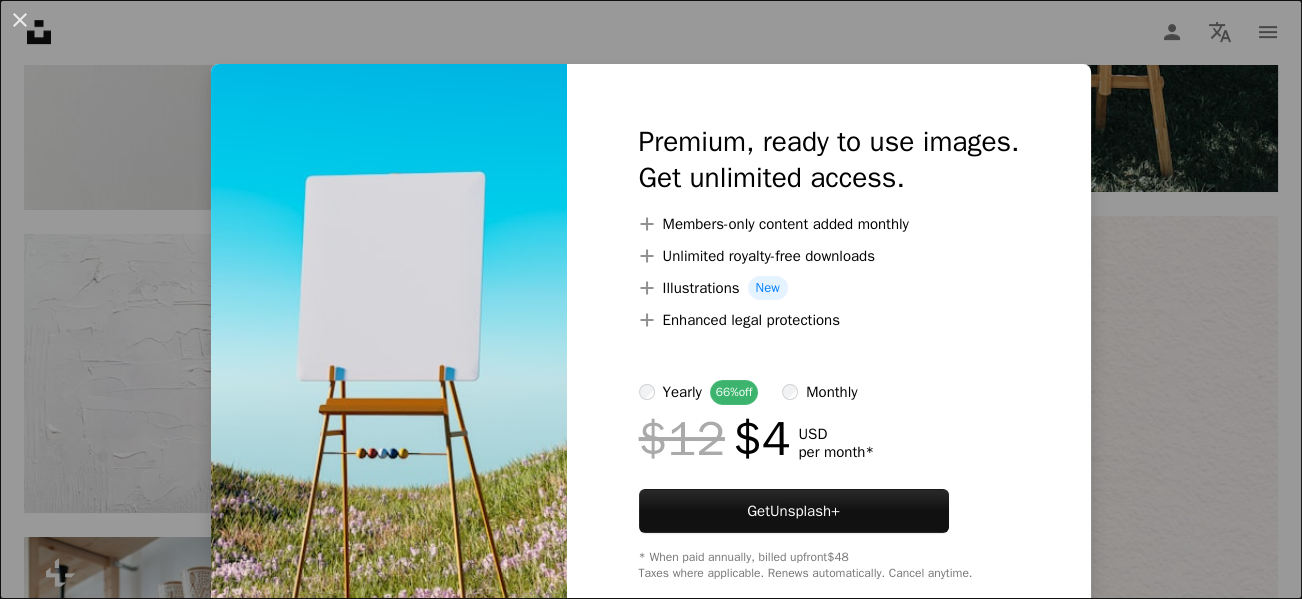 click on "An X shape Premium, ready to use images. Get unlimited access. A plus sign Members-only content added monthly A plus sign Unlimited royalty-free downloads A plus sign Illustrations  New A plus sign Enhanced legal protections yearly 66%  off monthly $12   $4 USD per month * Get  Unsplash+ * When paid annually, billed upfront  $48 Taxes where applicable. Renews automatically. Cancel anytime." at bounding box center [651, 299] 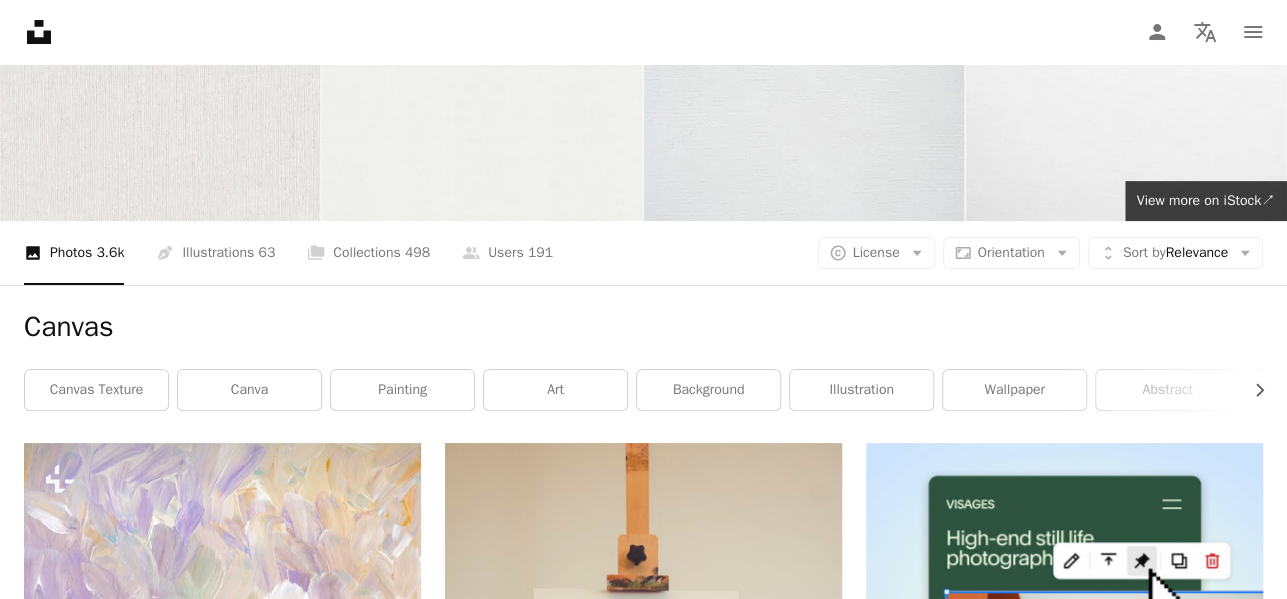 scroll, scrollTop: 112, scrollLeft: 0, axis: vertical 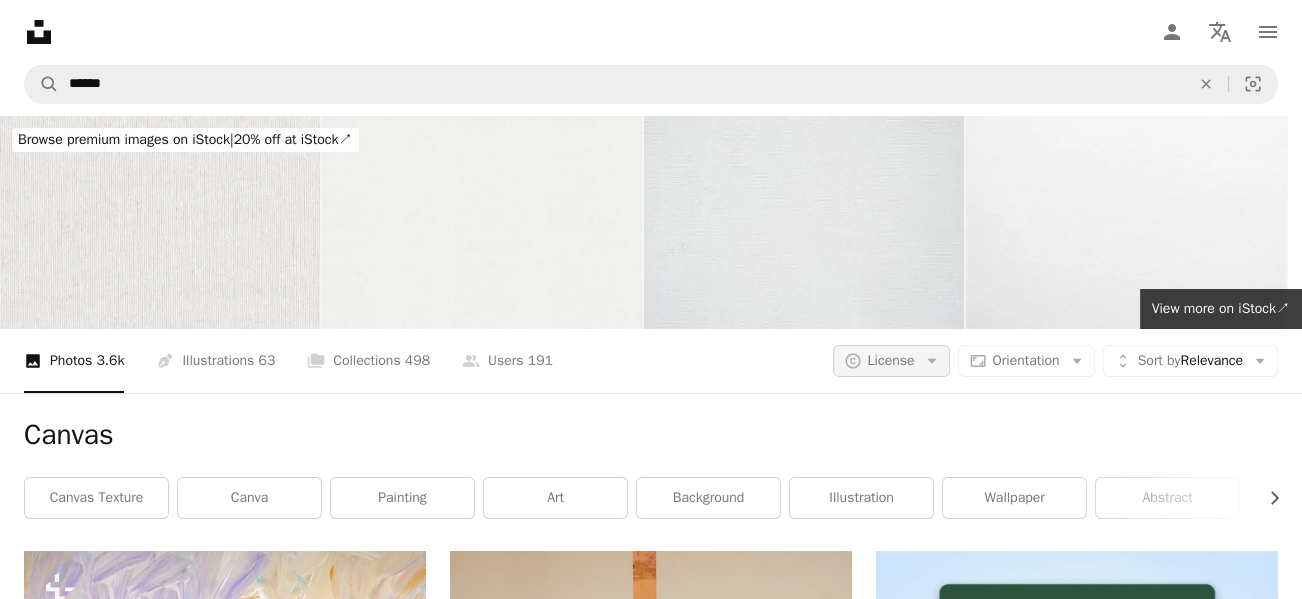 click on "A copyright icon © License Arrow down" at bounding box center [891, 361] 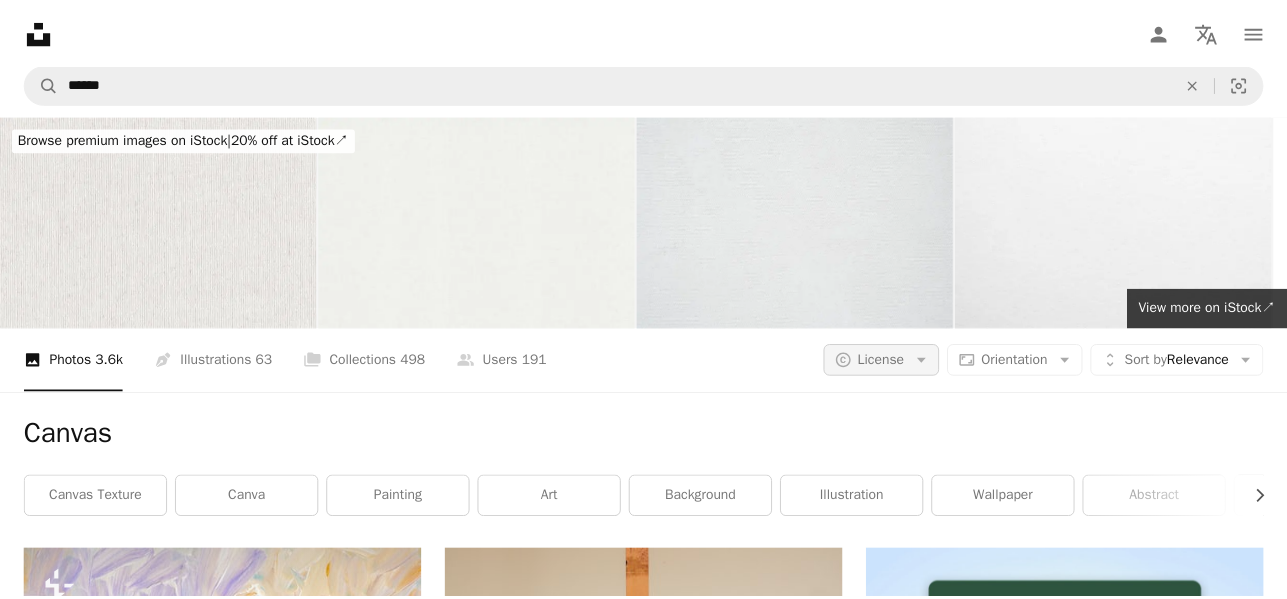 scroll, scrollTop: 112, scrollLeft: 0, axis: vertical 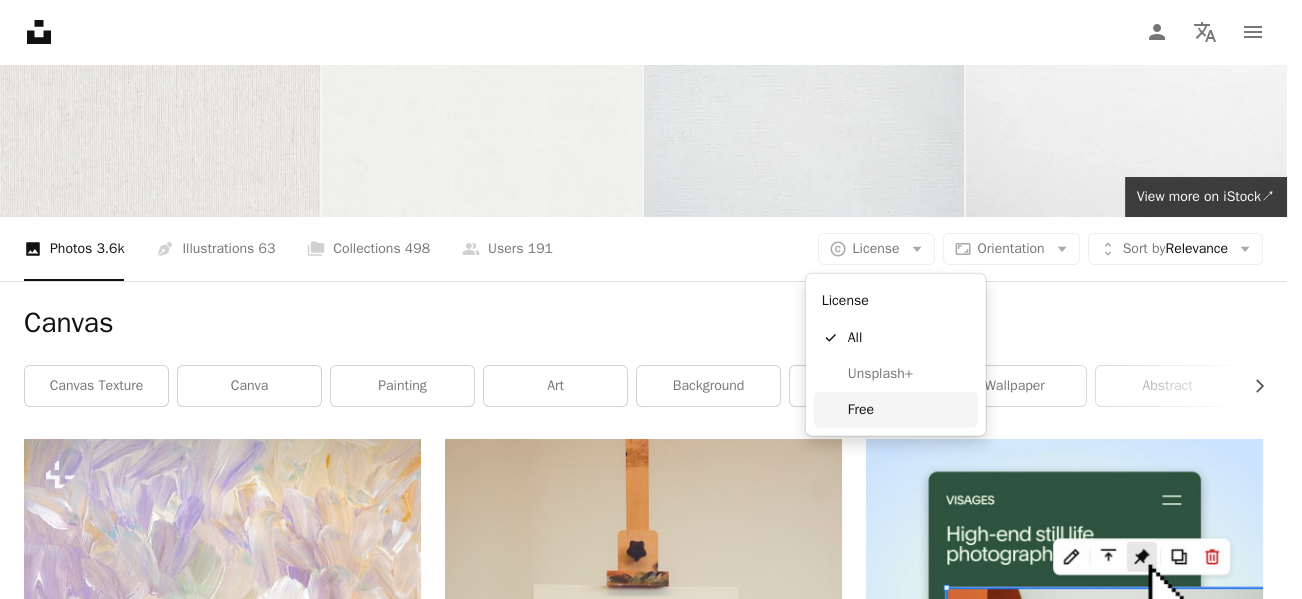 click on "Free" at bounding box center (909, 410) 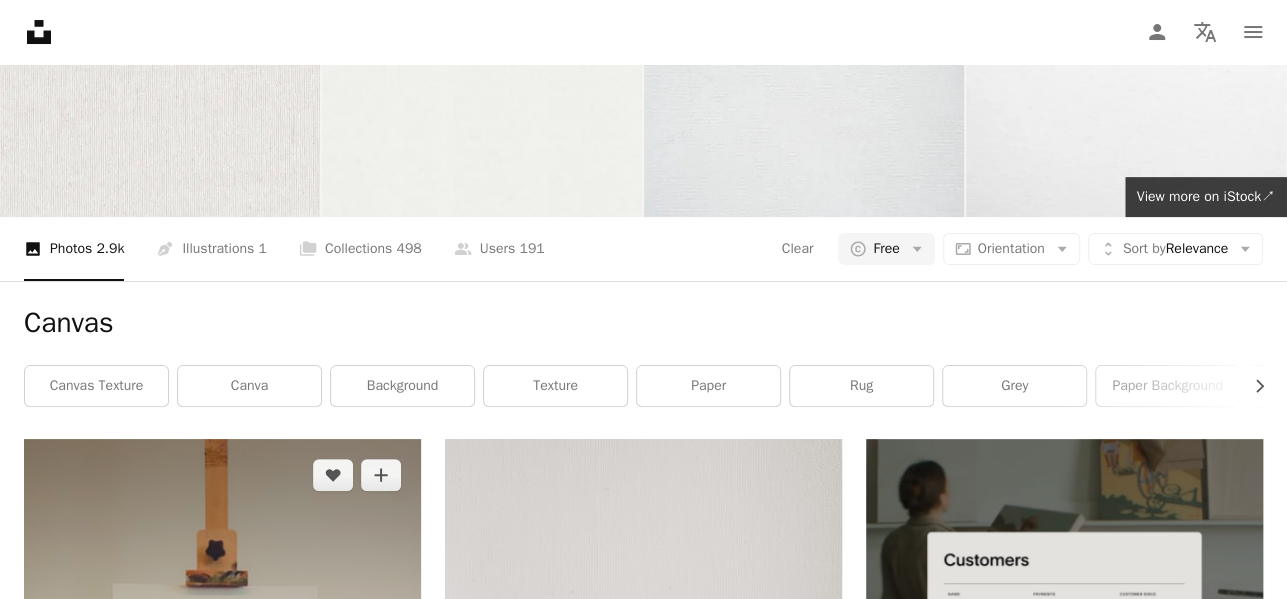 scroll, scrollTop: 661, scrollLeft: 0, axis: vertical 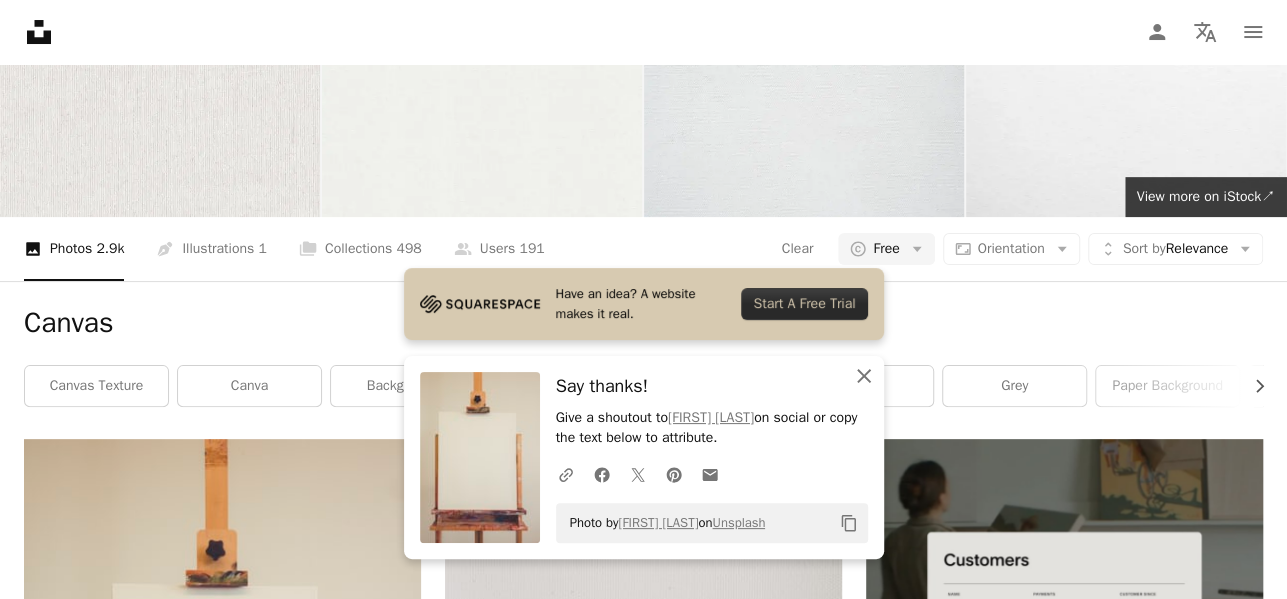 click on "An X shape" 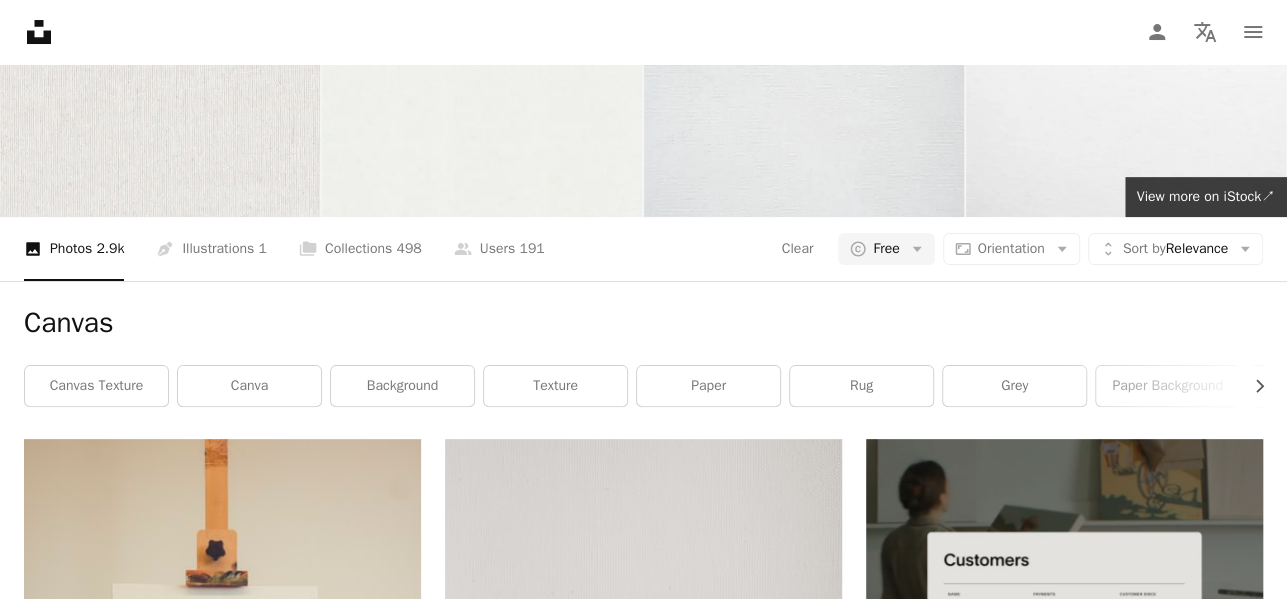 scroll, scrollTop: 0, scrollLeft: 0, axis: both 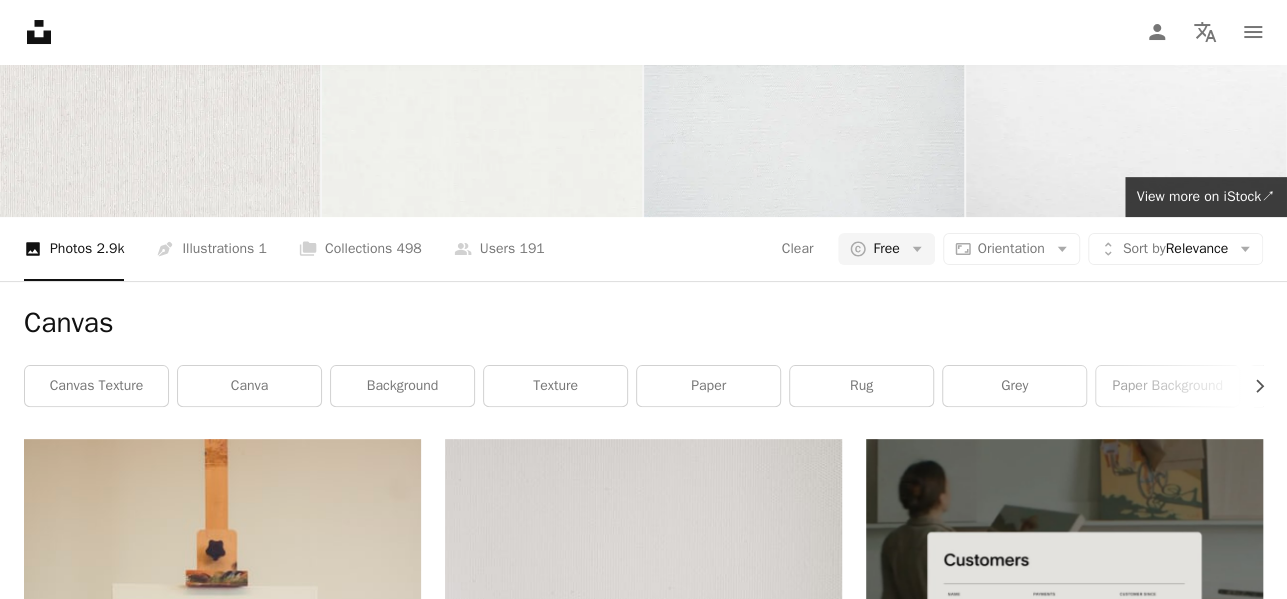 type on "***" 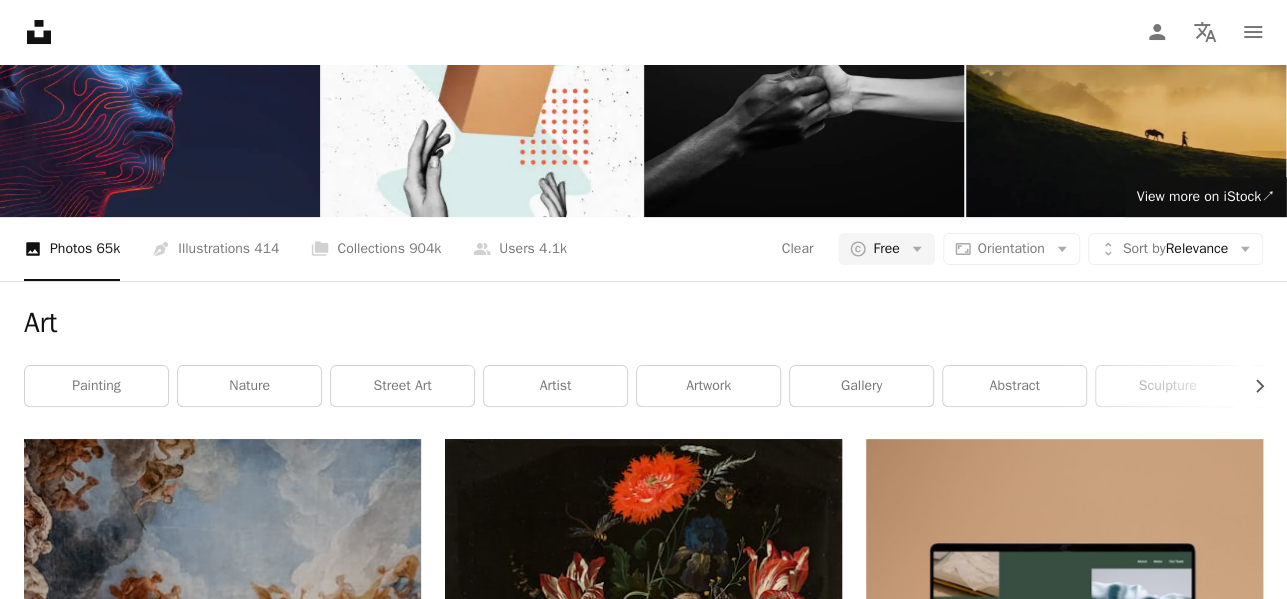 scroll, scrollTop: 532, scrollLeft: 0, axis: vertical 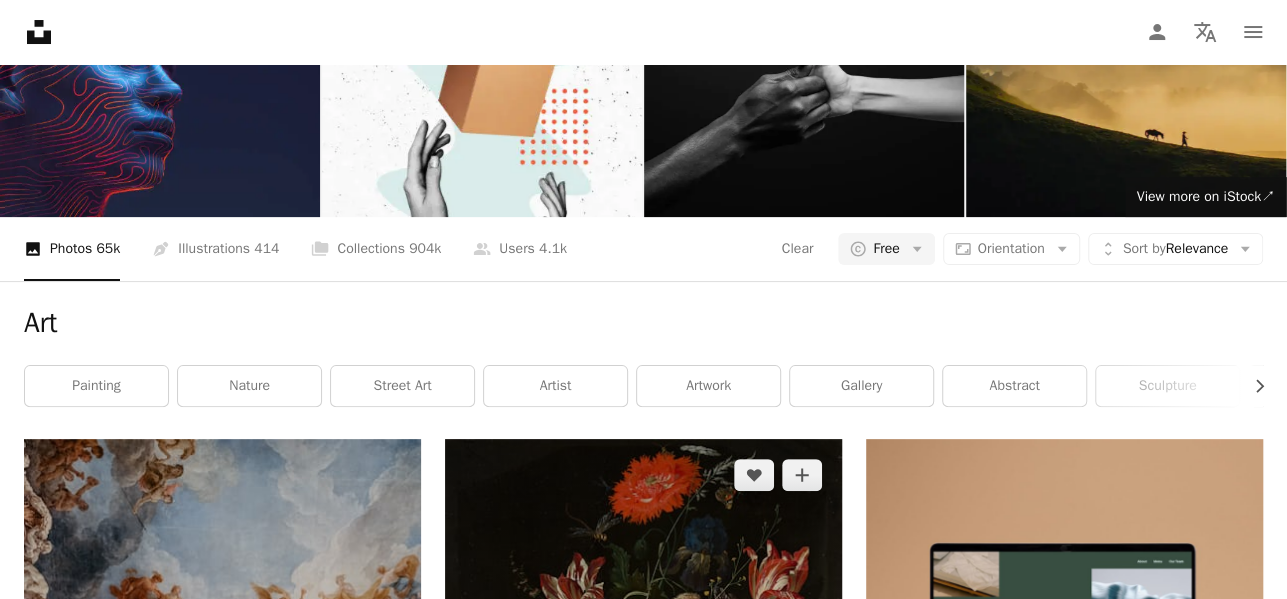 click on "Arrow pointing down" 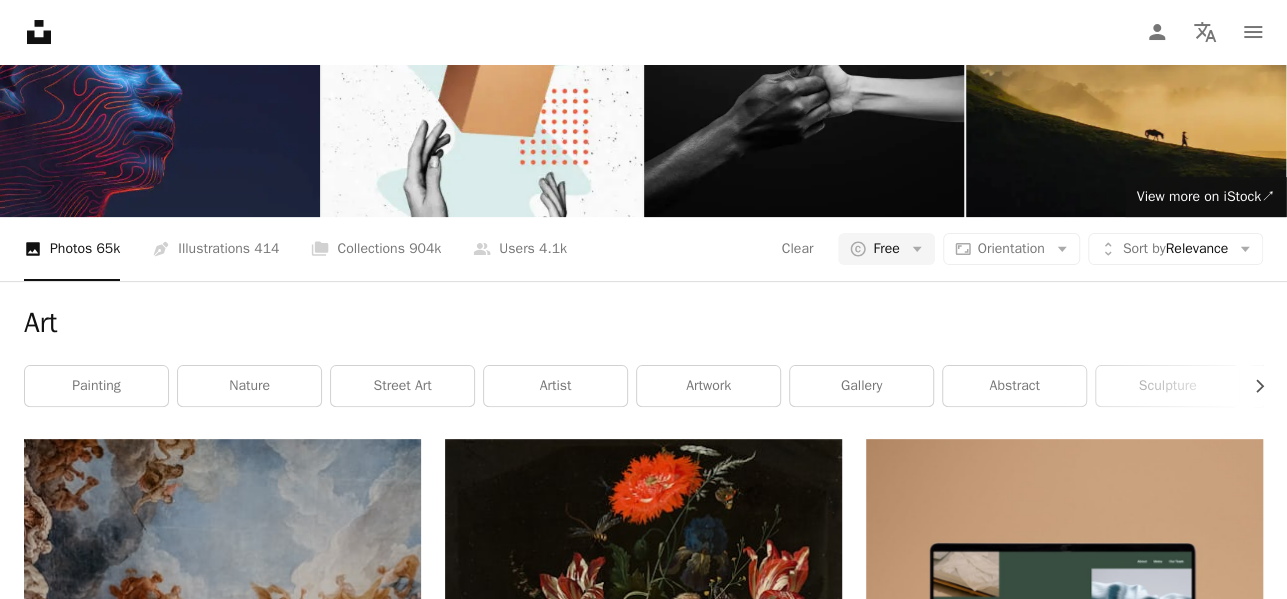 scroll, scrollTop: 1237, scrollLeft: 0, axis: vertical 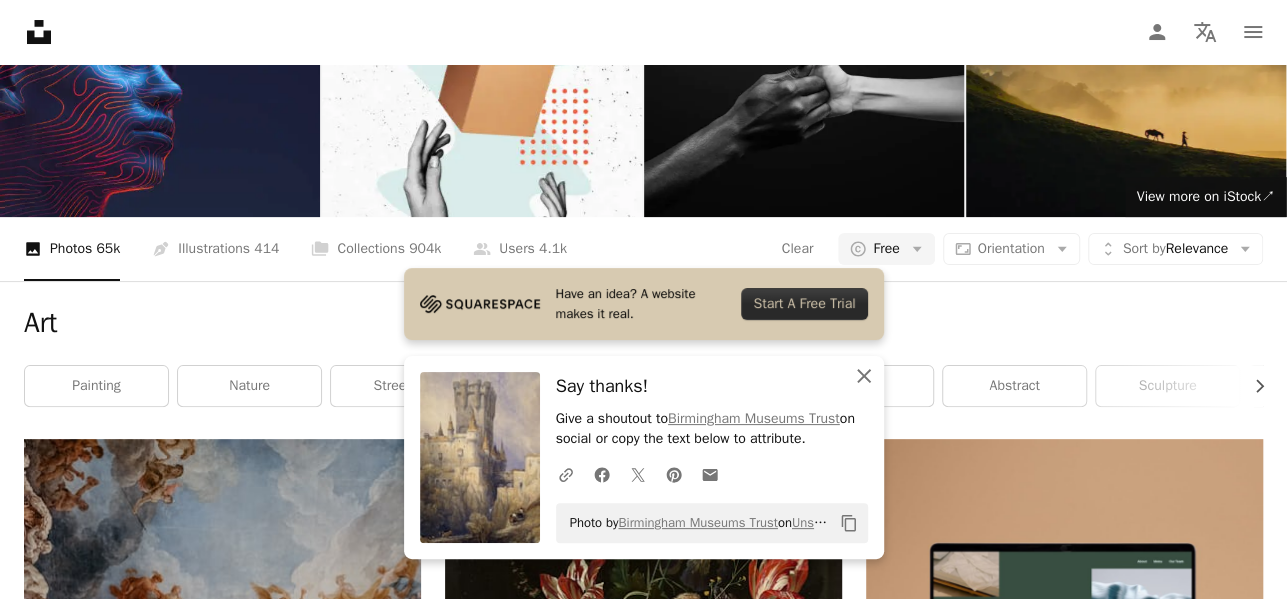 click on "An X shape" 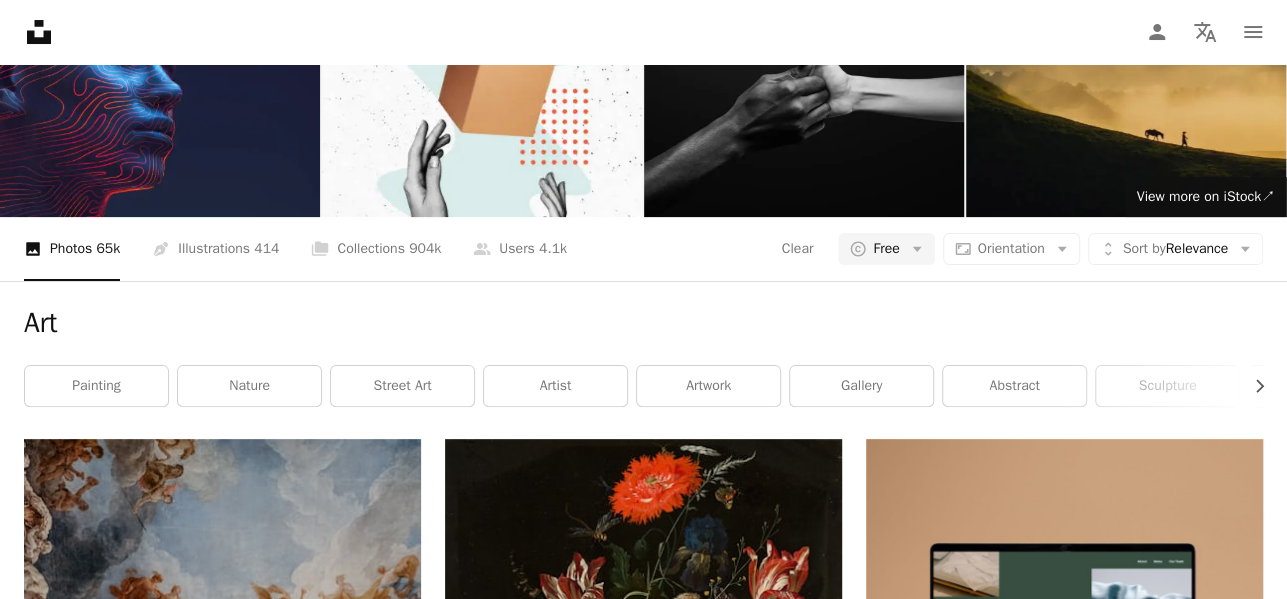 scroll, scrollTop: 2651, scrollLeft: 0, axis: vertical 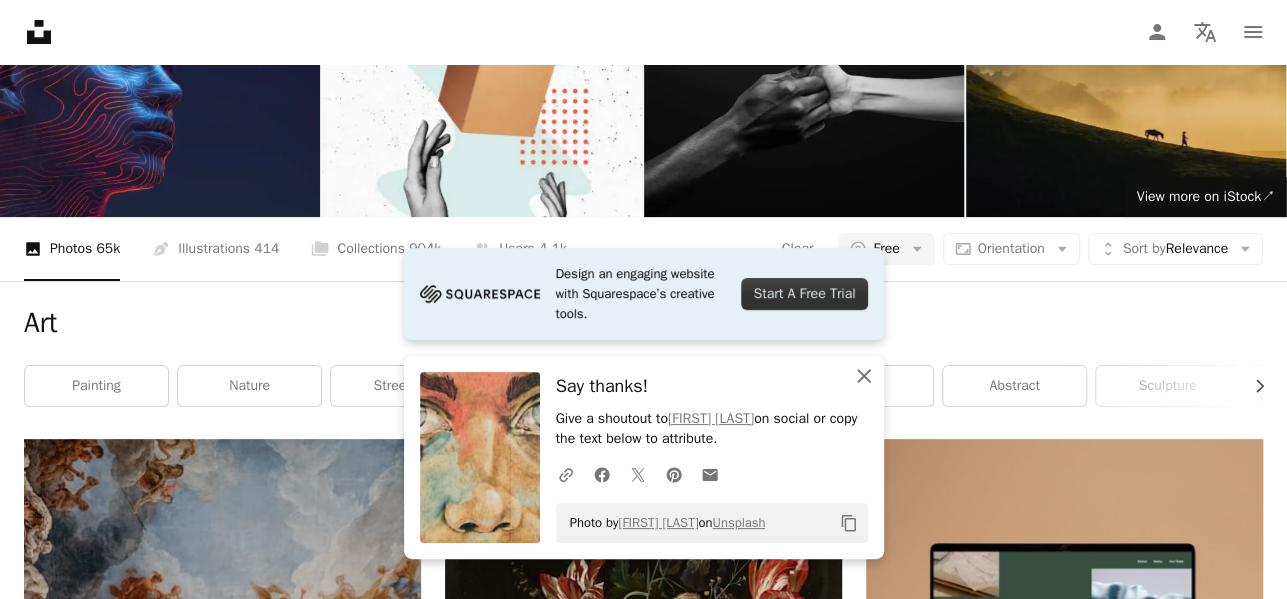 click on "An X shape" 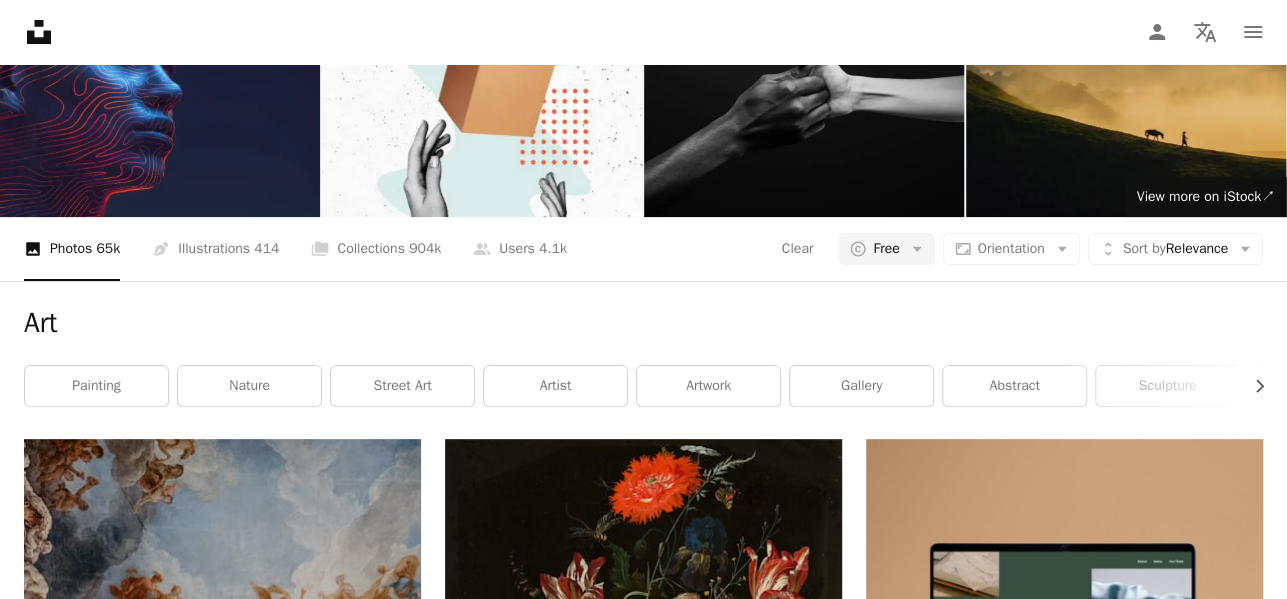 scroll, scrollTop: 3658, scrollLeft: 0, axis: vertical 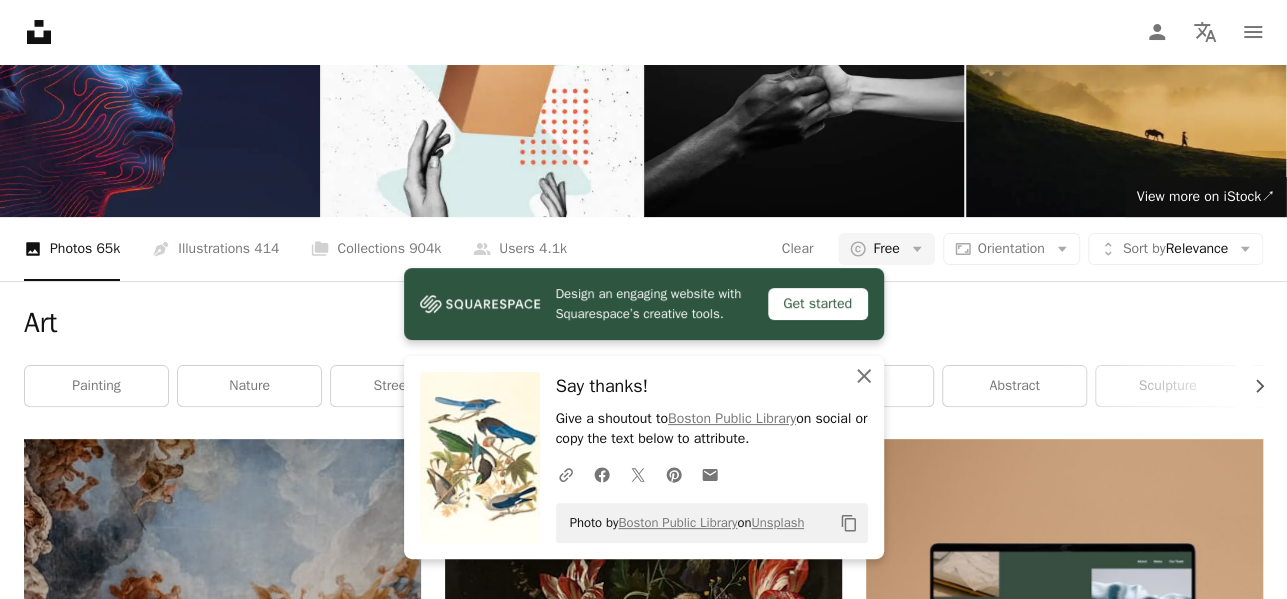 click 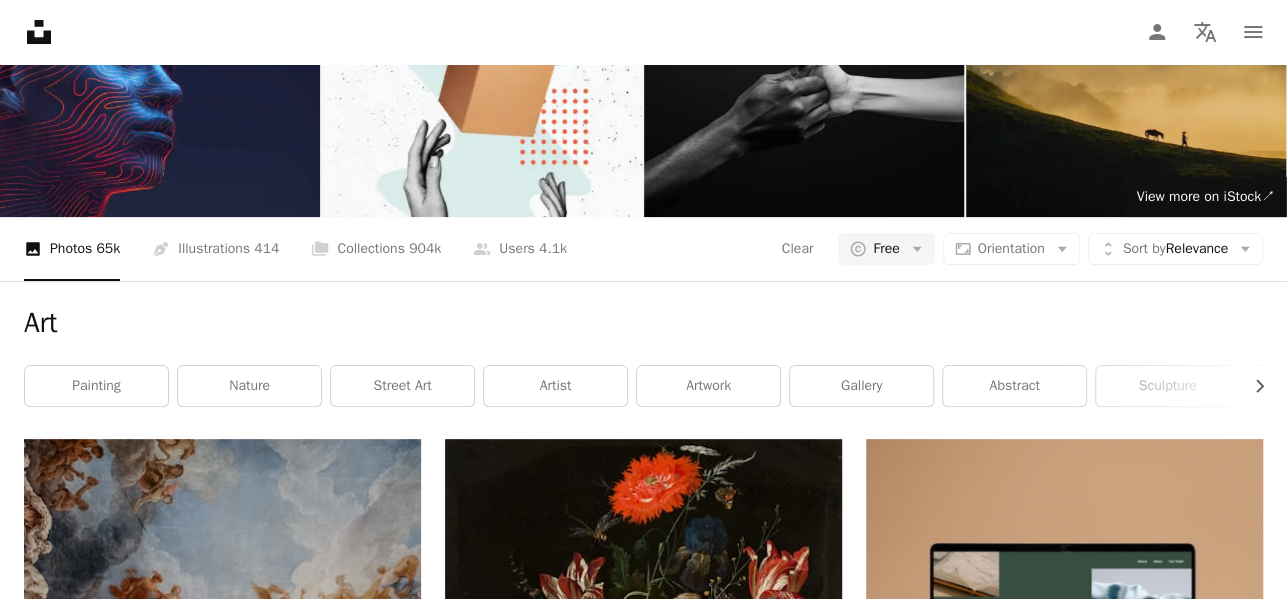 scroll, scrollTop: 7773, scrollLeft: 0, axis: vertical 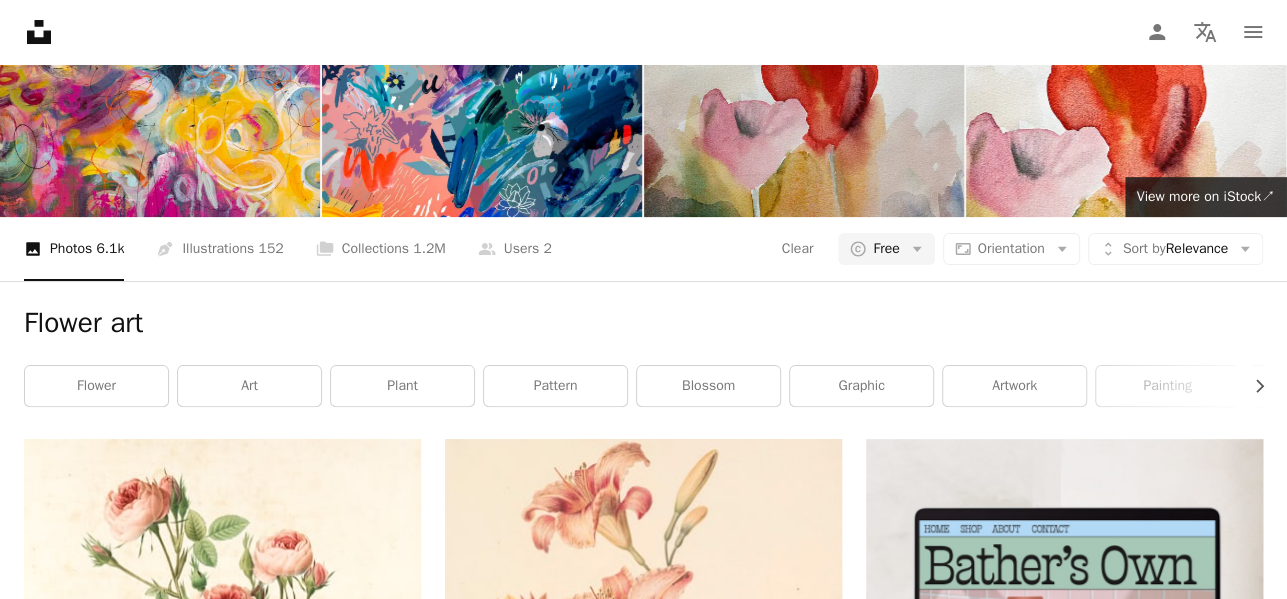 click on "Arrow pointing down" 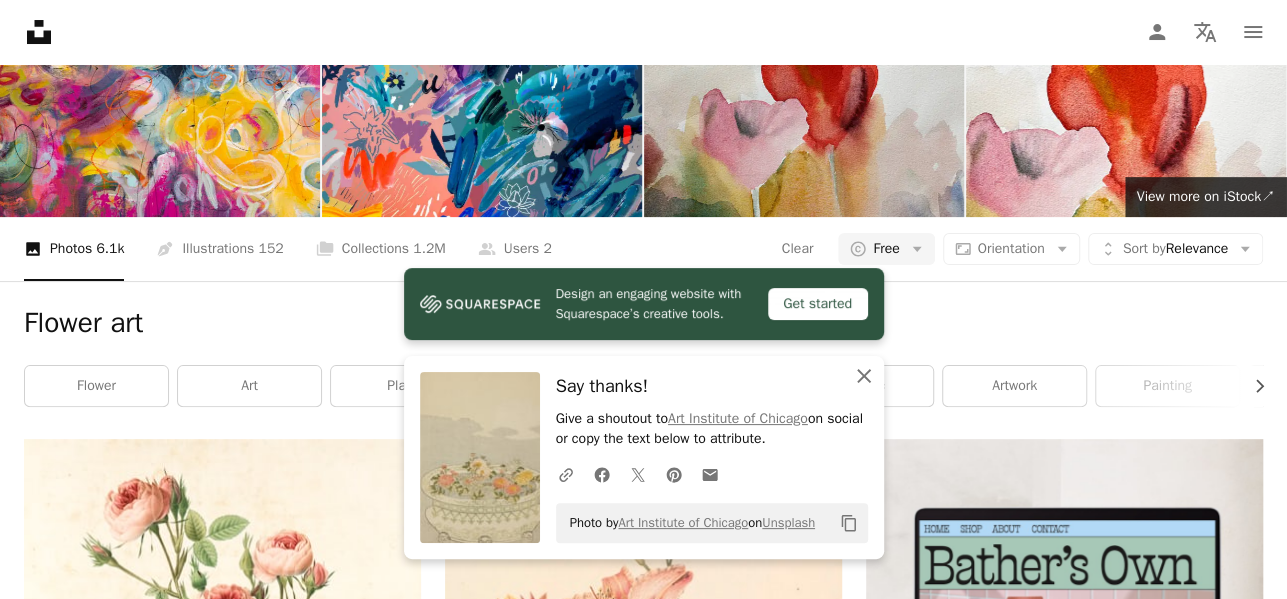 click on "An X shape" 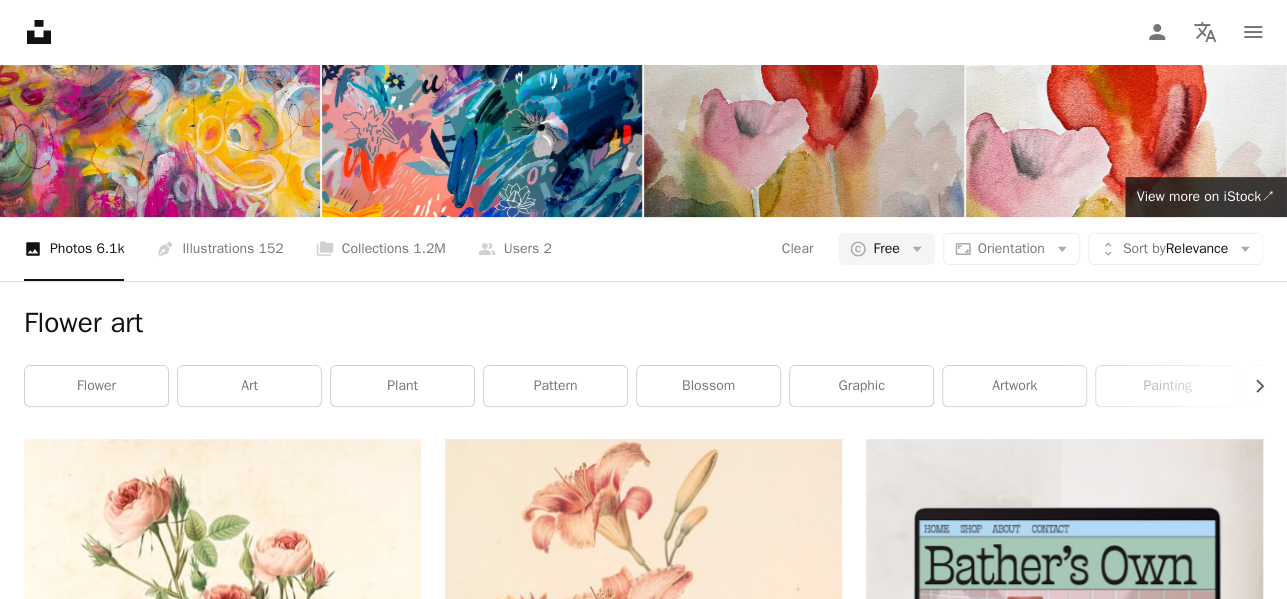 scroll, scrollTop: 0, scrollLeft: 0, axis: both 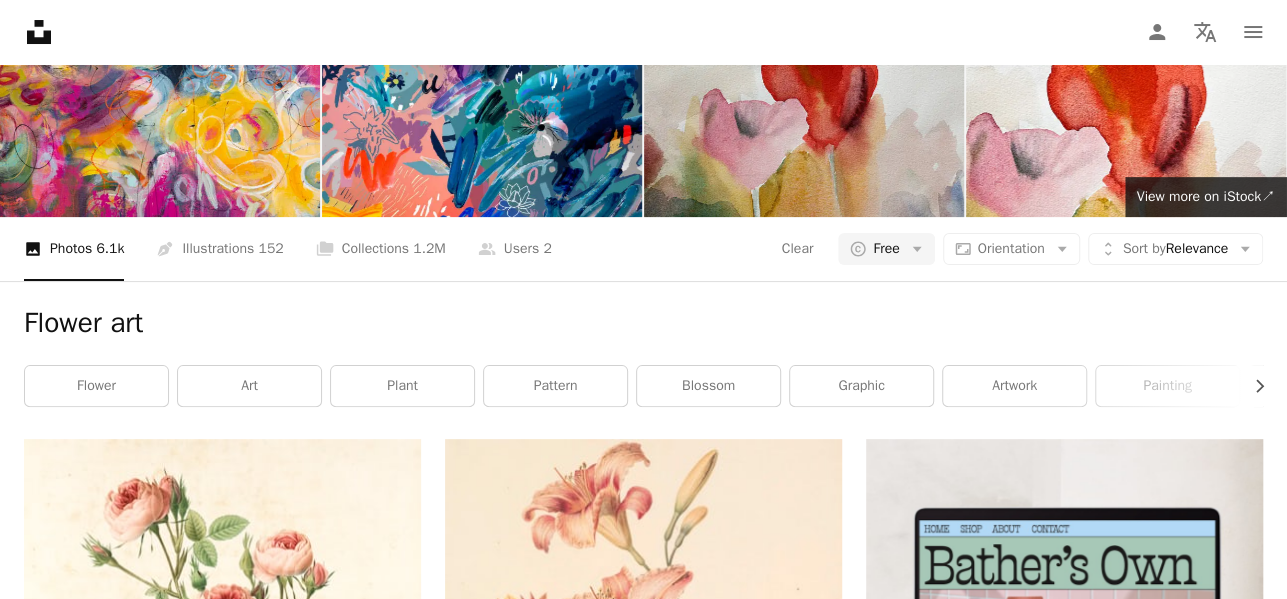 type on "*****" 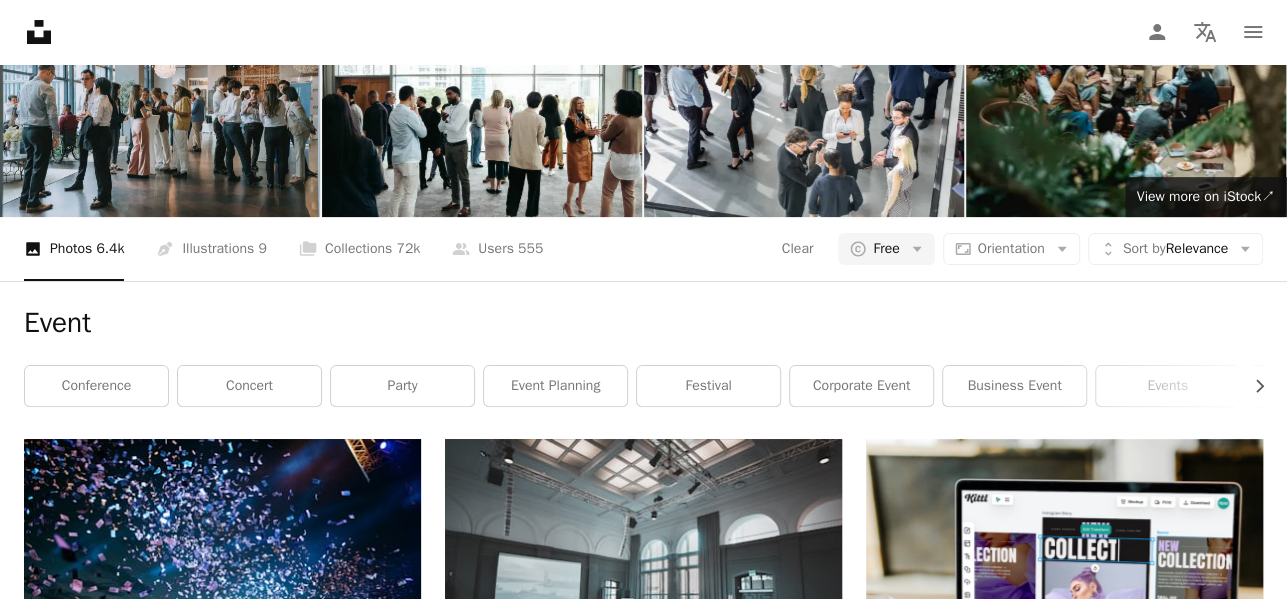 scroll, scrollTop: 412, scrollLeft: 0, axis: vertical 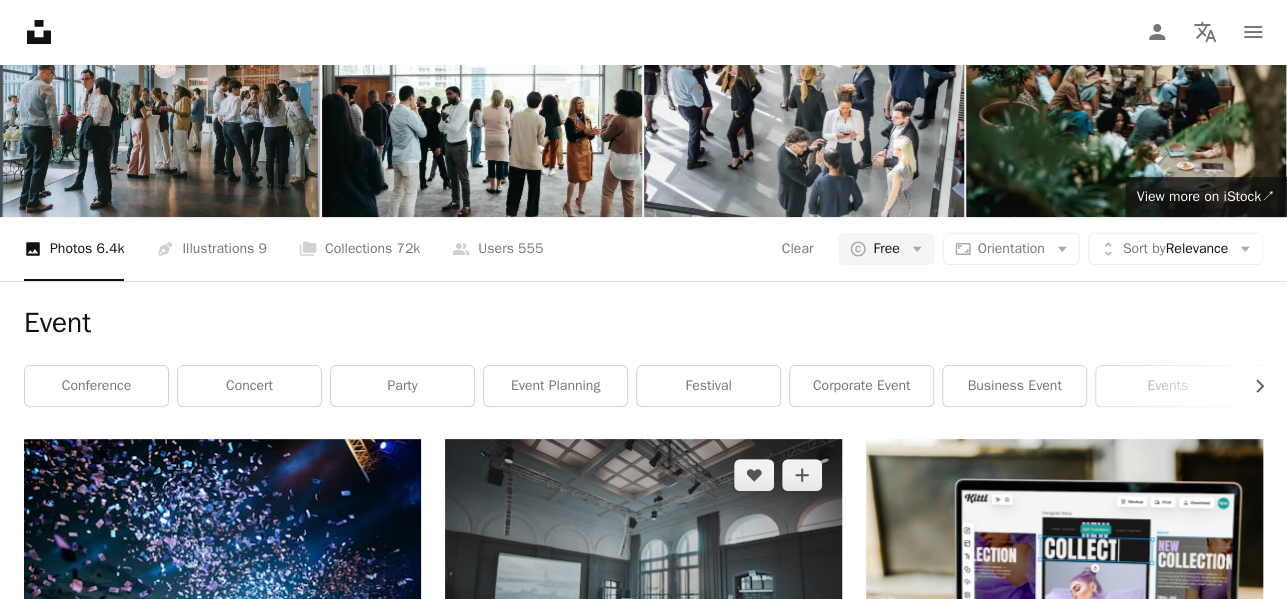 click on "Arrow pointing down" at bounding box center [802, 668] 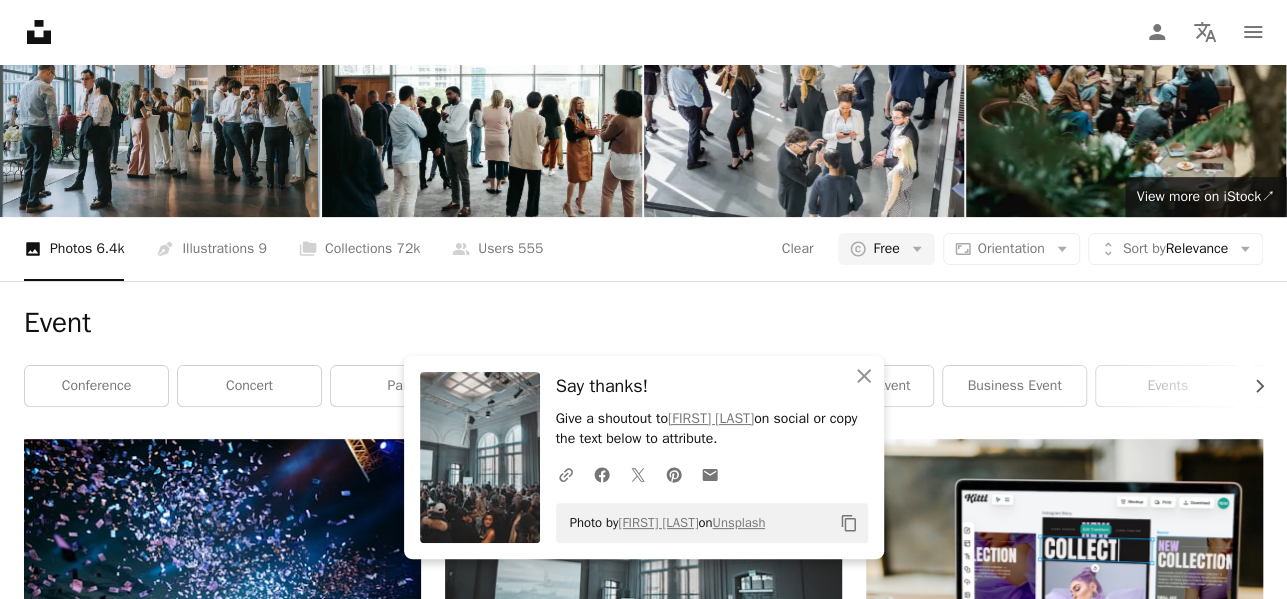 scroll, scrollTop: 919, scrollLeft: 0, axis: vertical 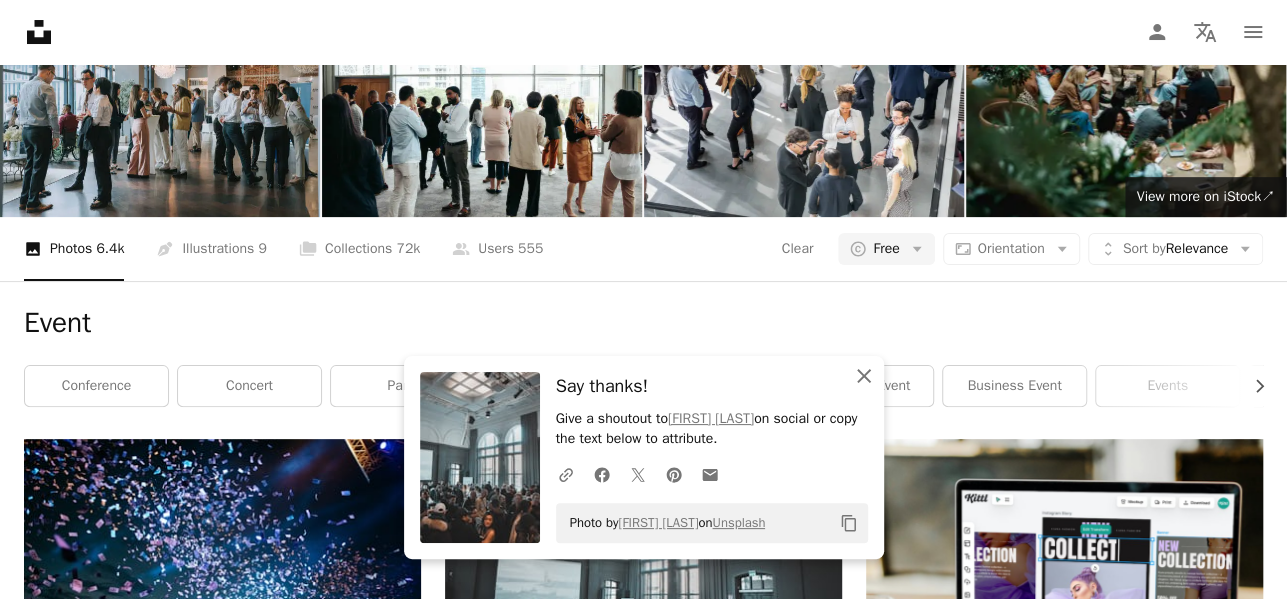 click on "An X shape" 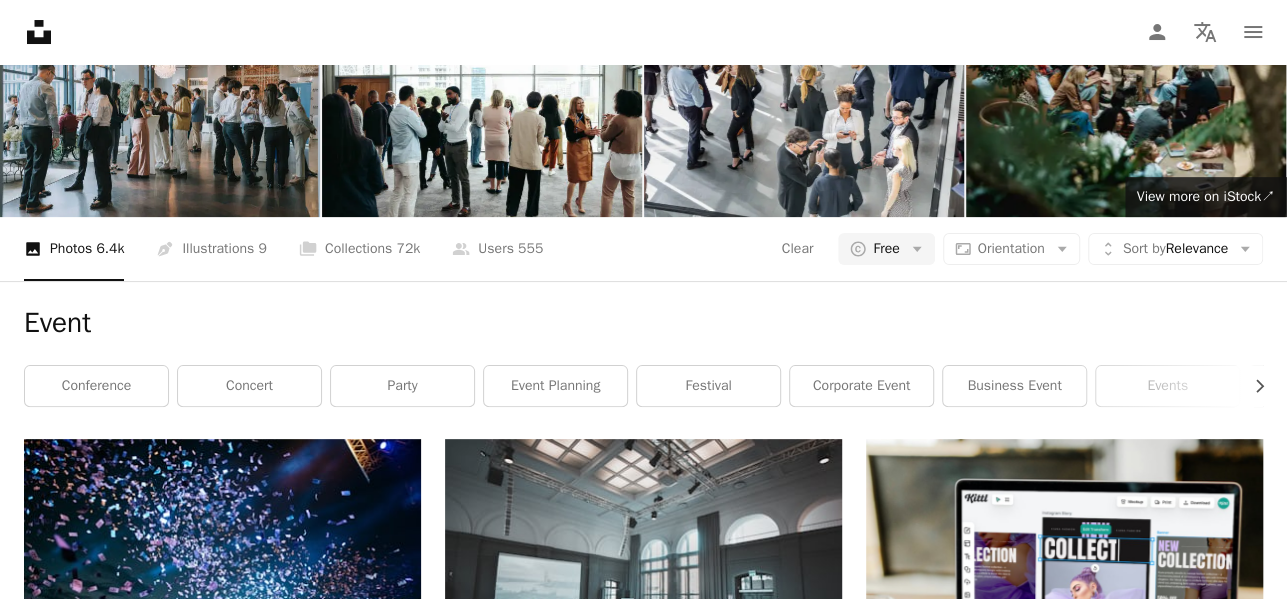 scroll, scrollTop: 1019, scrollLeft: 0, axis: vertical 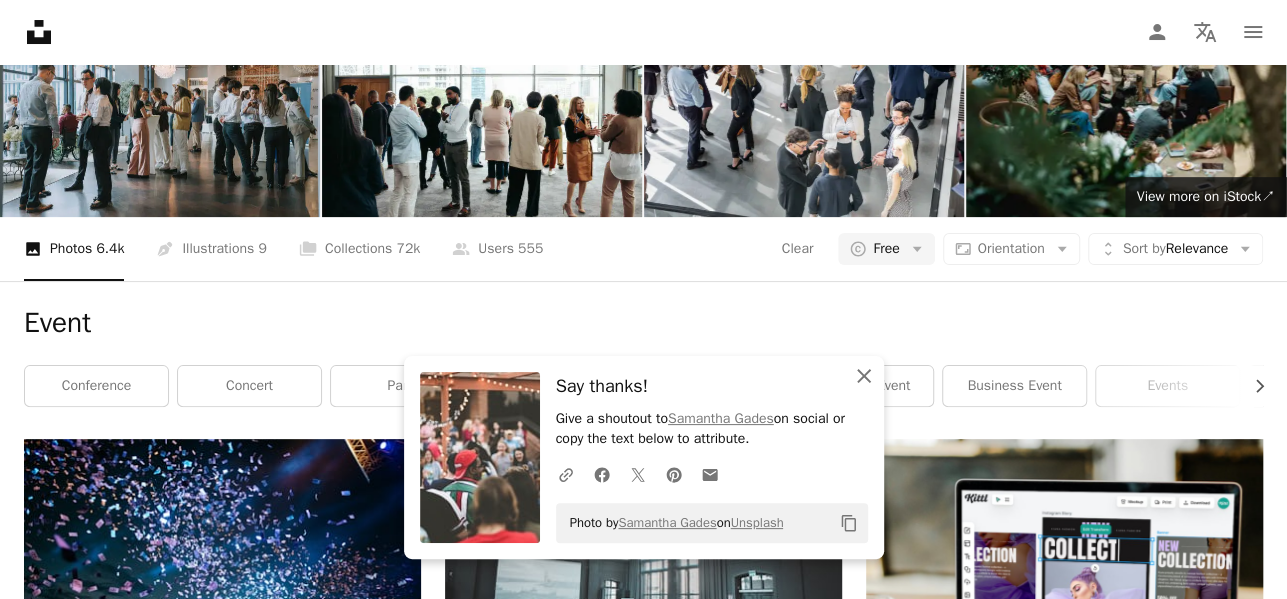 click on "An X shape" 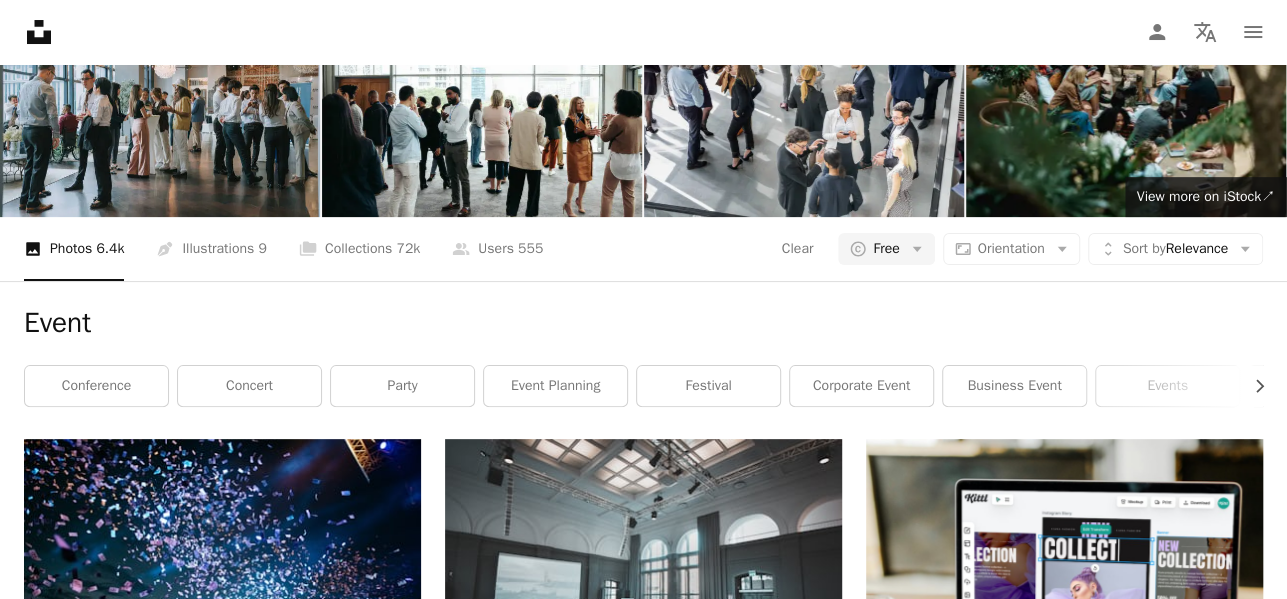 scroll, scrollTop: 1765, scrollLeft: 0, axis: vertical 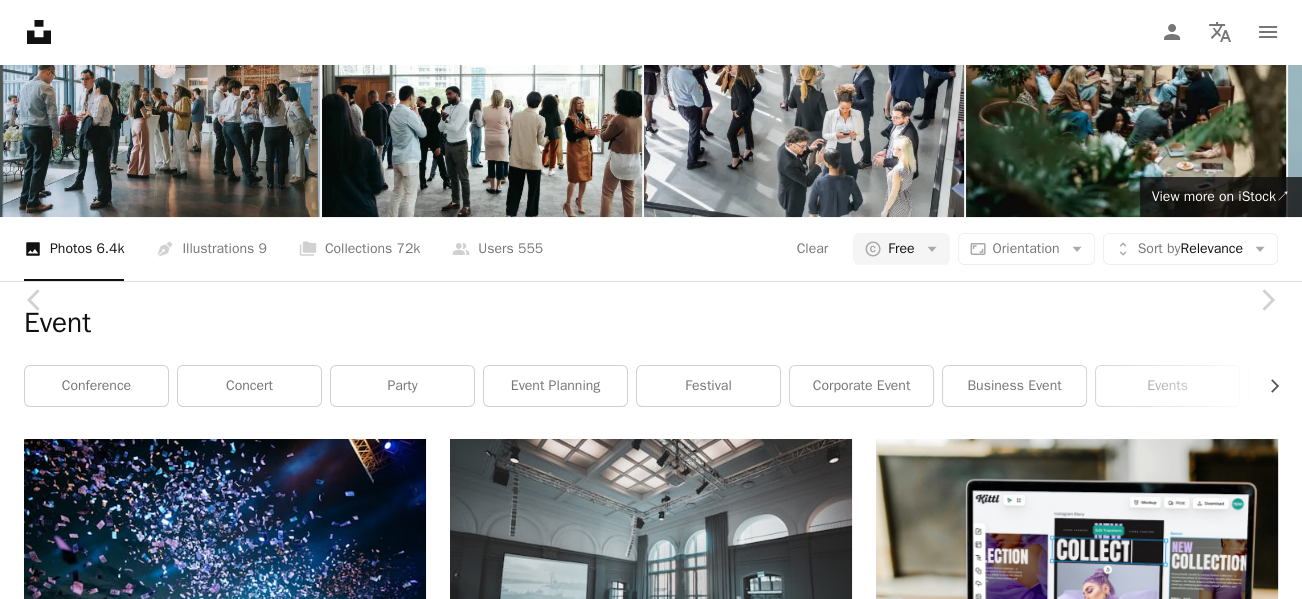 click on "Published on May 28, 2018 Camera SONY, ILCE-7M3 Safety Free to use under the Unsplash License wedding party hand glass celebration drink celebrate events bokeh champagne cheers marriage meal speech party background barn congratulations toast drinking wedding reception Free images Browse premium related images on iStock | Save 20% with code UNSPLASH20 View more on iStock ↗ Related images A heart A plus sign [FIRST] [LAST] Available for hire A checkmark inside of a circle Arrow pointing down Plus sign for Unsplash+ A heart A plus sign Getty Images For Unsplash+ A lock Download A heart A plus sign [FIRST] [LAST] Available for hire A checkmark inside of a circle Arrow pointing down A heart" at bounding box center [651, 4213] 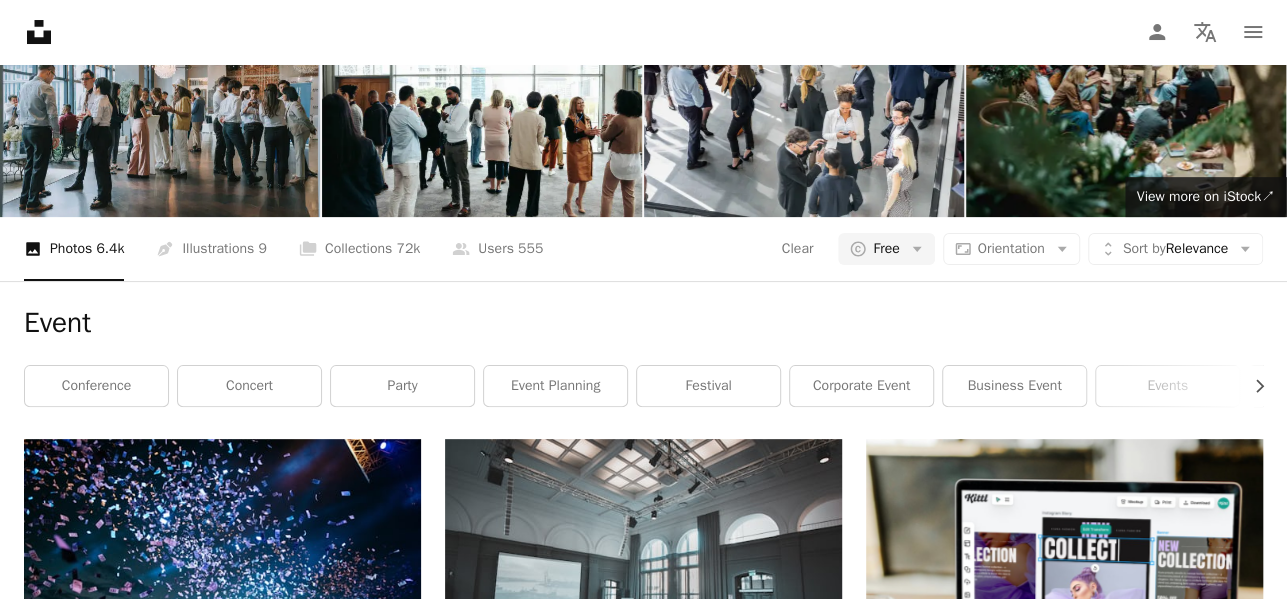 scroll, scrollTop: 2194, scrollLeft: 0, axis: vertical 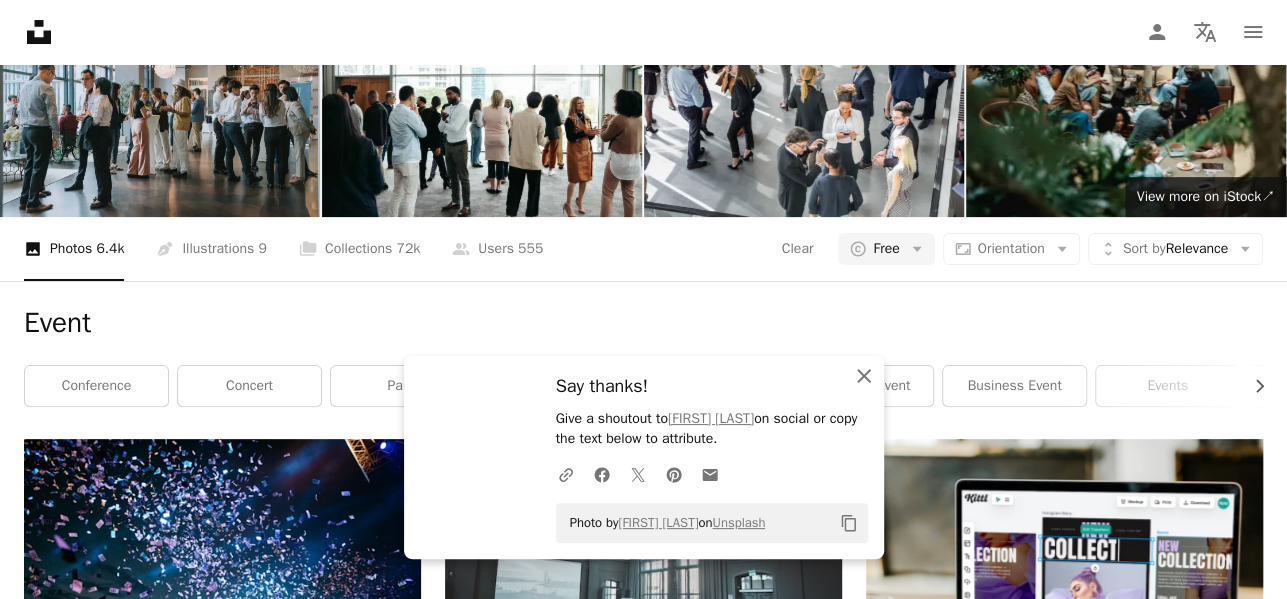 click 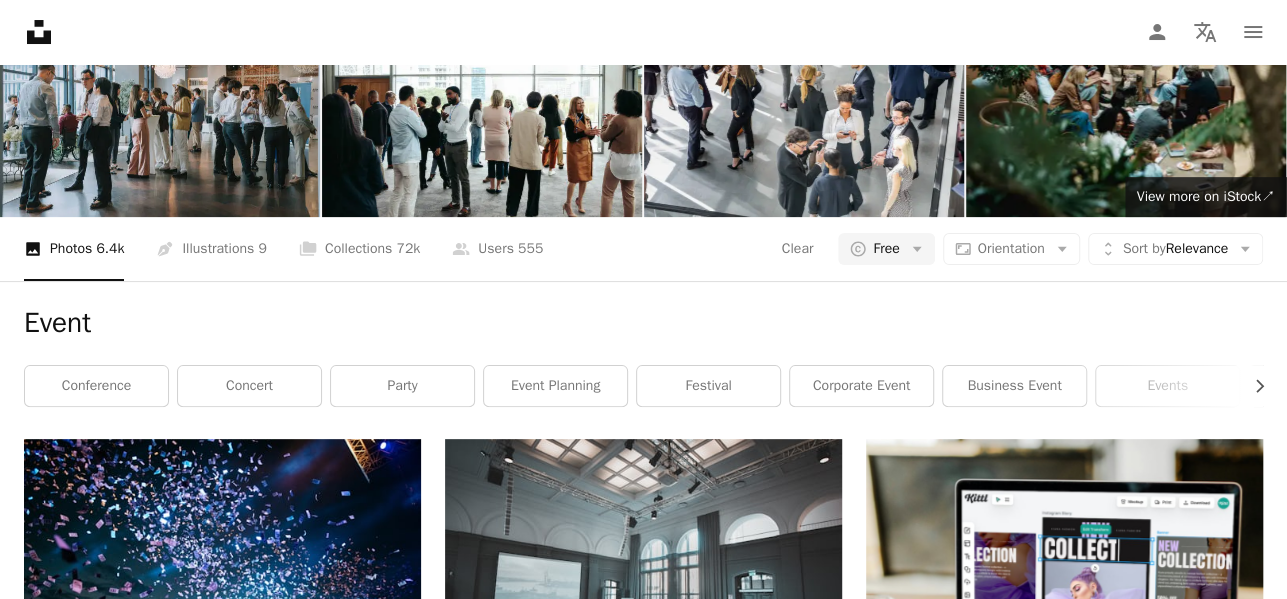 scroll, scrollTop: 1981, scrollLeft: 0, axis: vertical 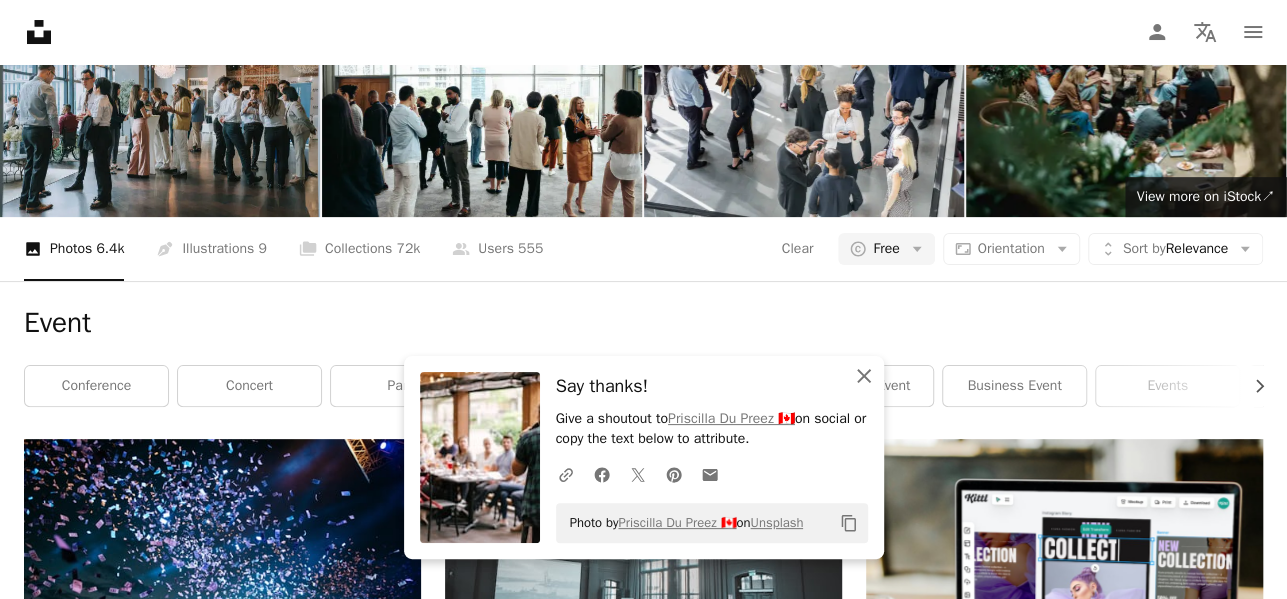 click on "An X shape" 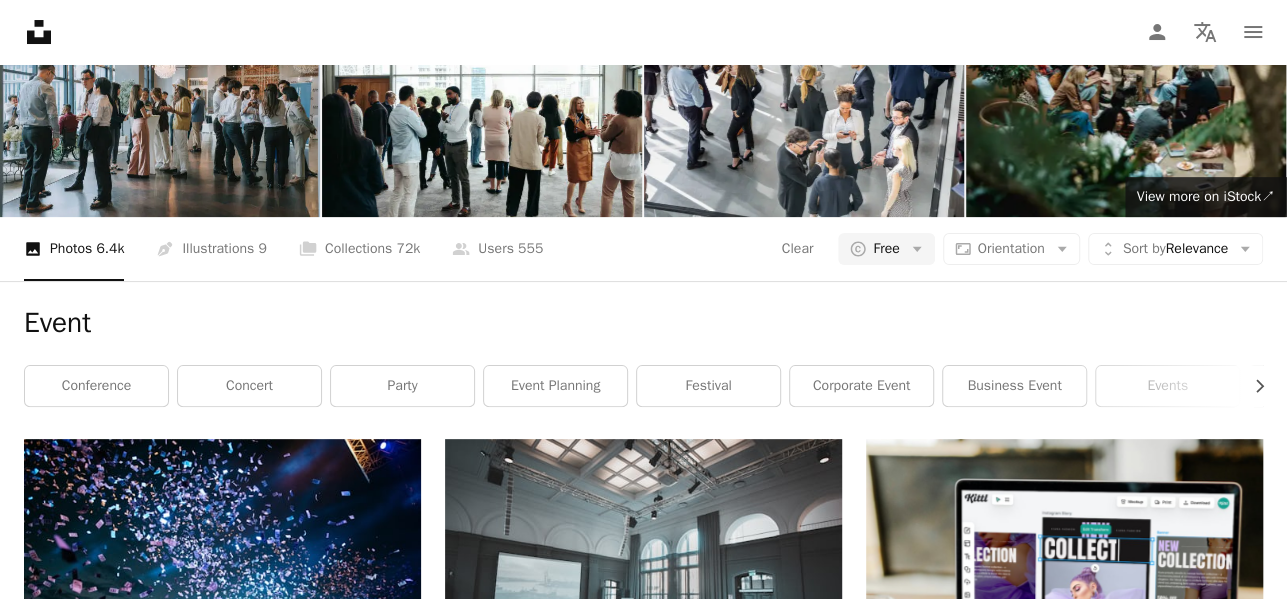 scroll, scrollTop: 2958, scrollLeft: 0, axis: vertical 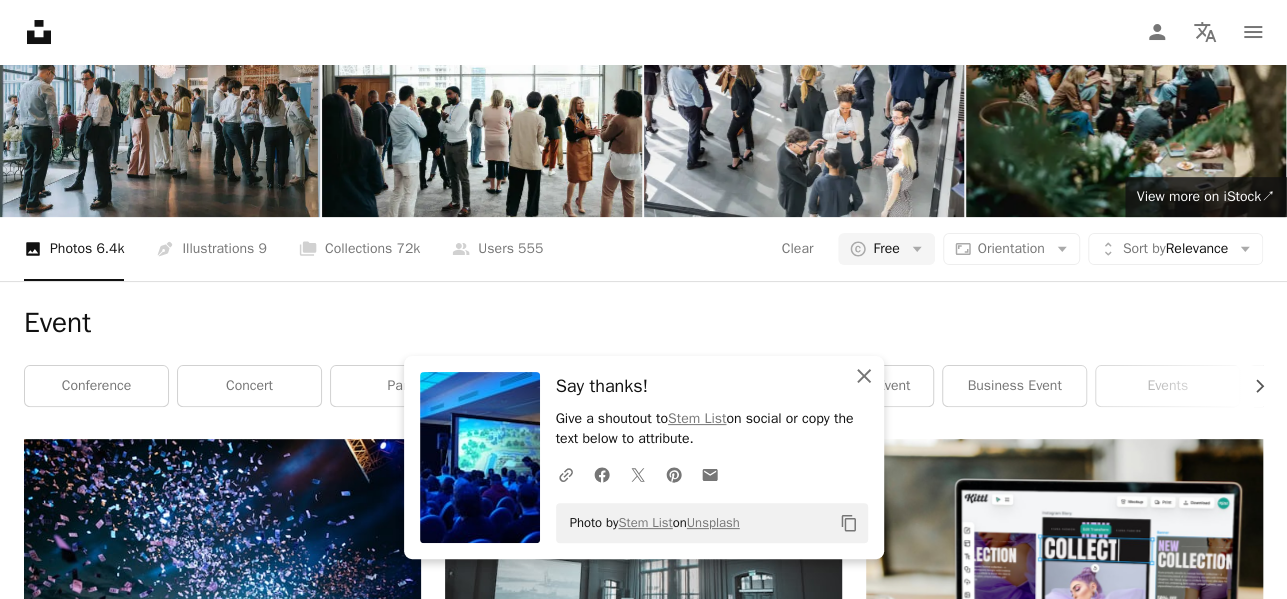 click 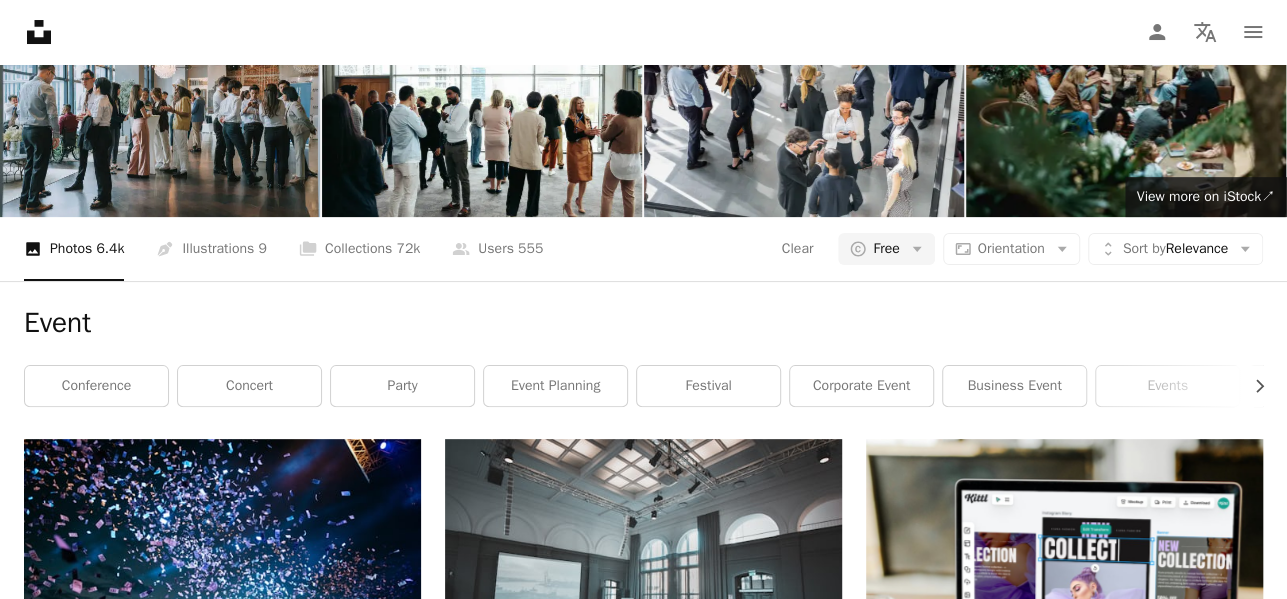scroll, scrollTop: 5453, scrollLeft: 0, axis: vertical 